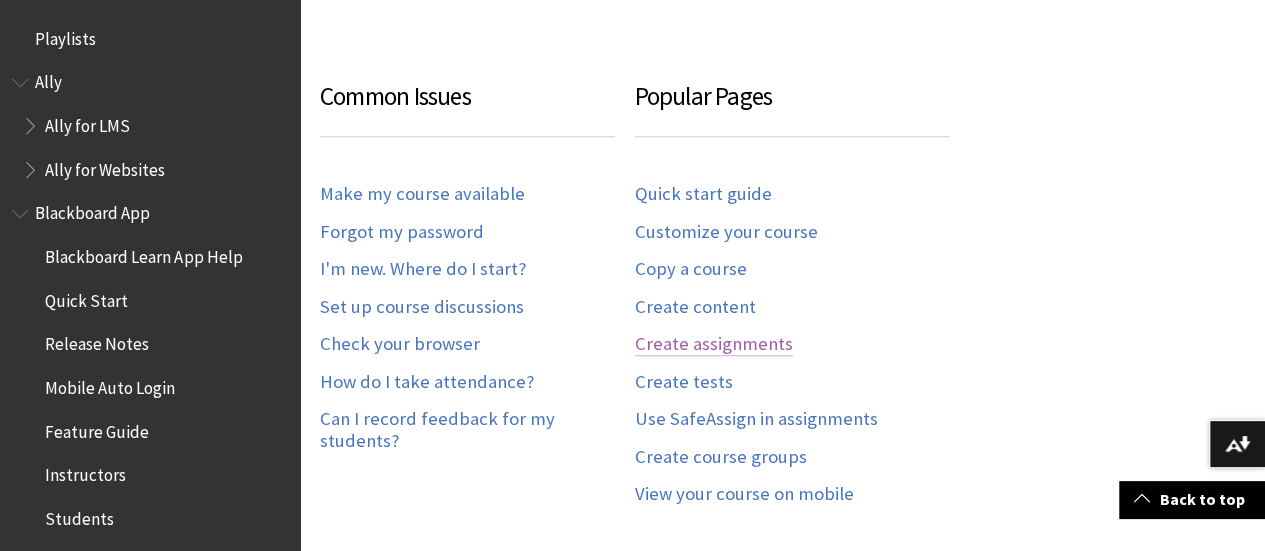 scroll, scrollTop: 420, scrollLeft: 0, axis: vertical 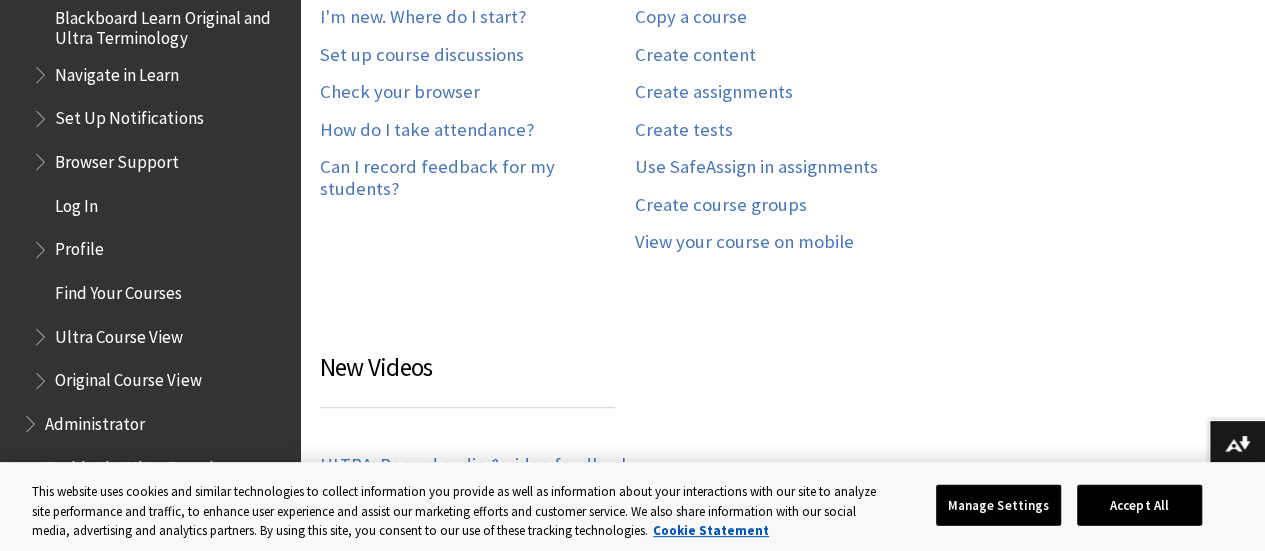 click on "Ultra Course View" at bounding box center [119, 333] 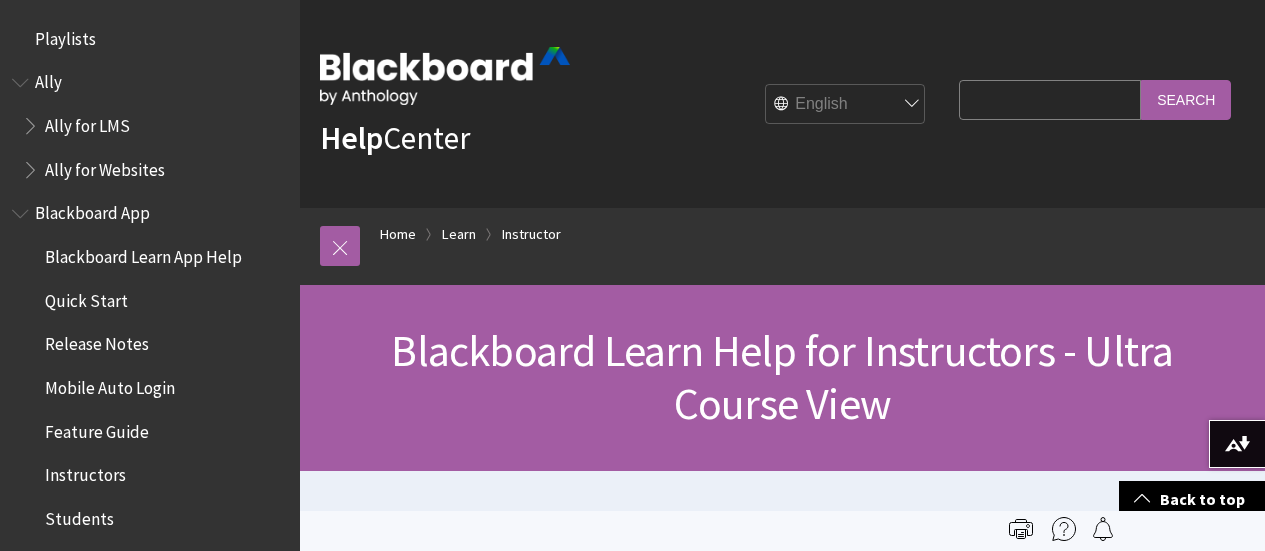 scroll, scrollTop: 1465, scrollLeft: 0, axis: vertical 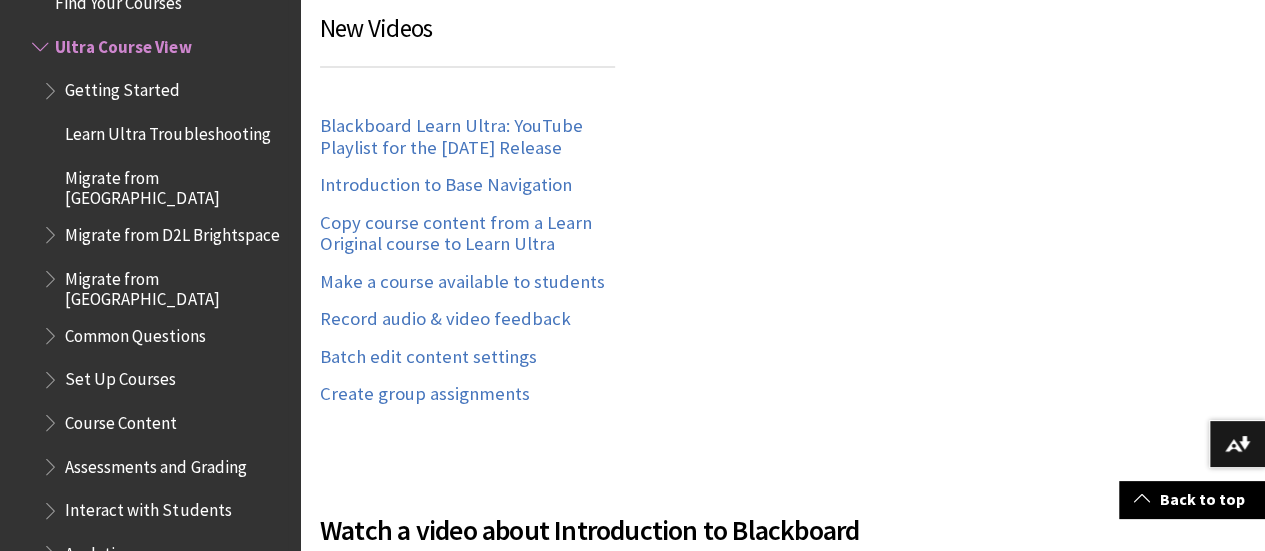 click on "Set Up Courses" at bounding box center (120, 376) 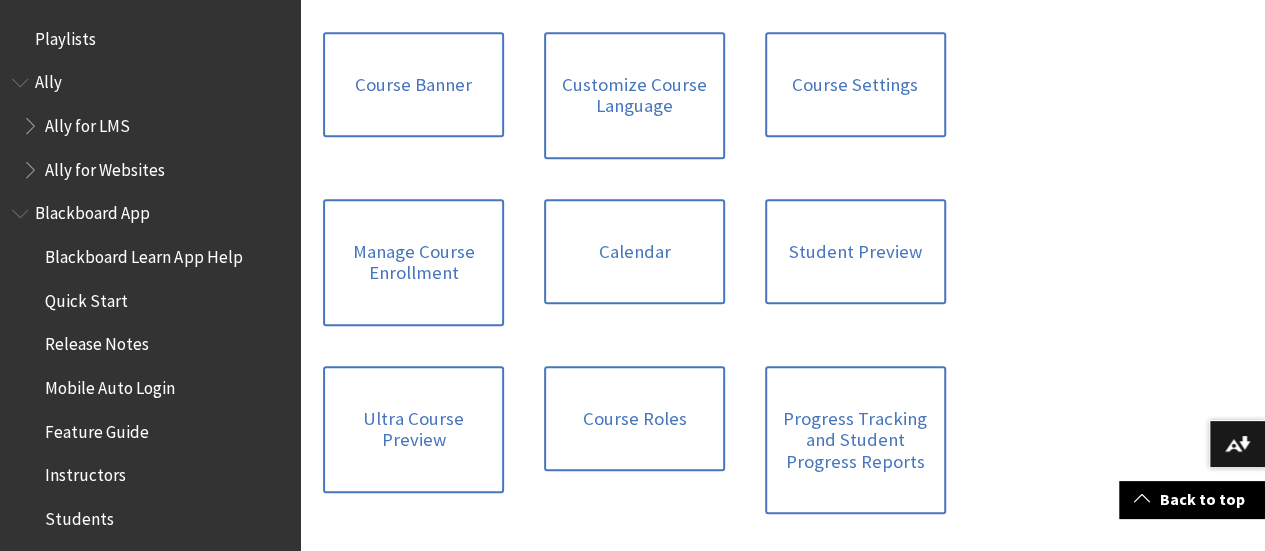 scroll, scrollTop: 608, scrollLeft: 0, axis: vertical 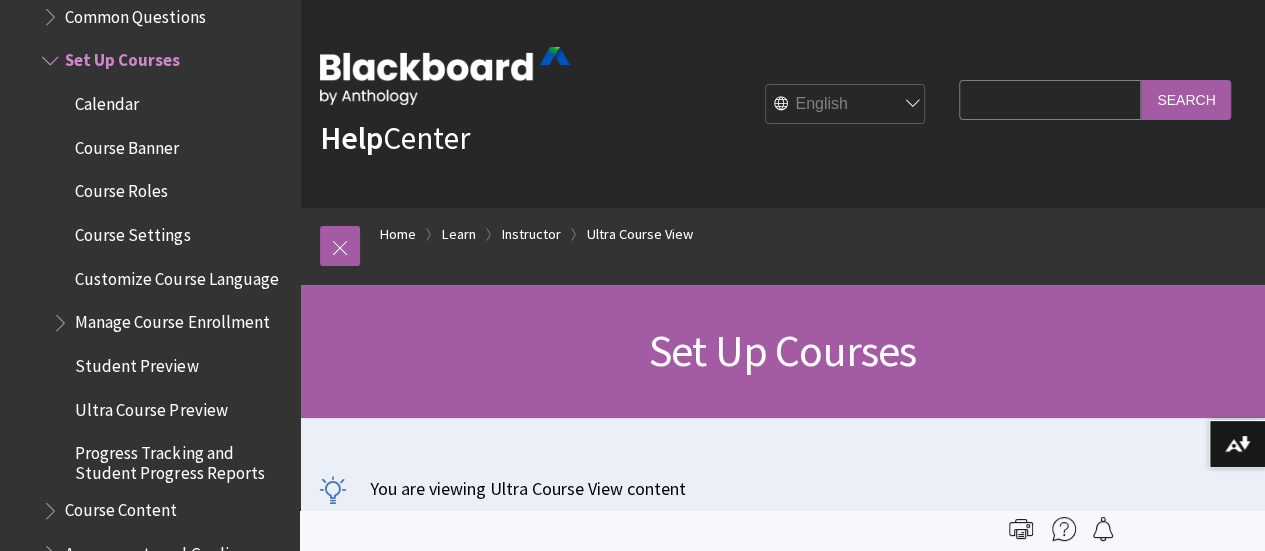 click on "Search Query" at bounding box center [1050, 99] 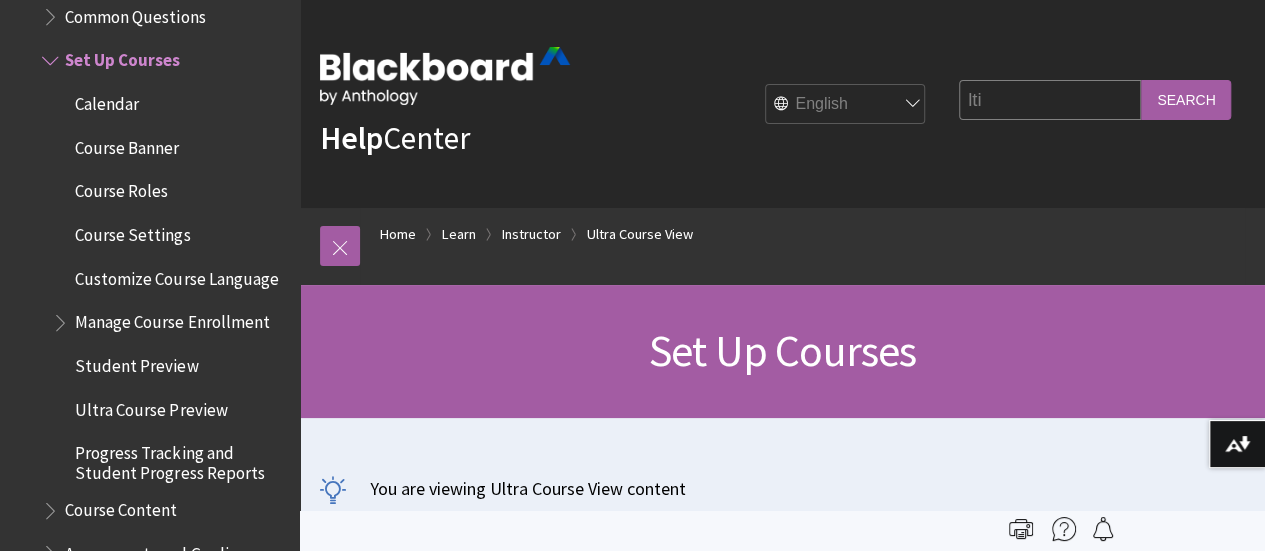 type on "lti" 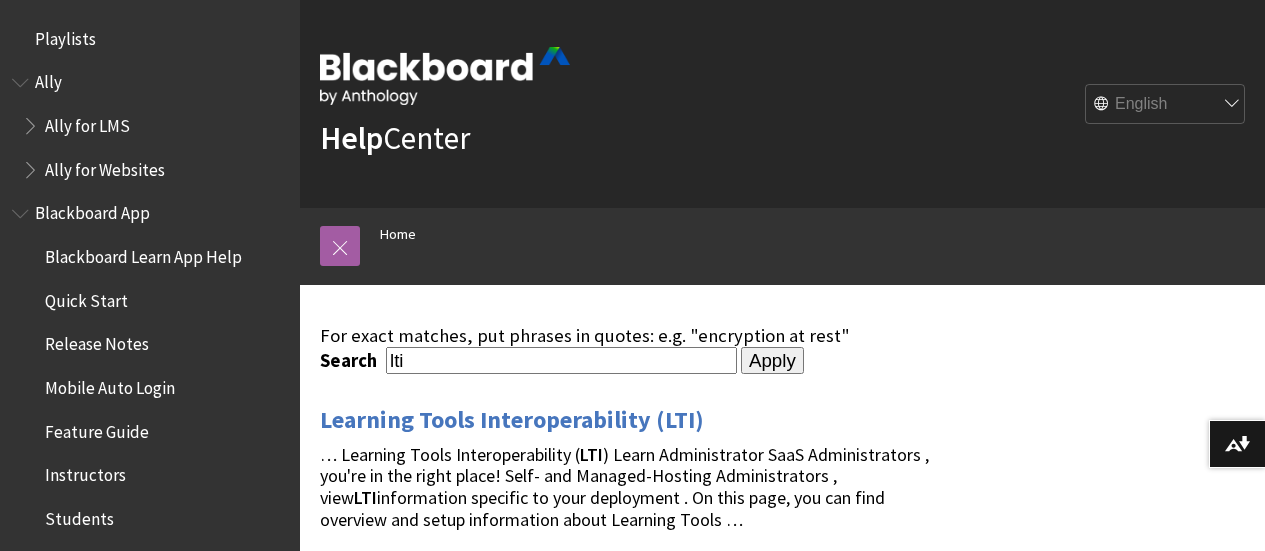 scroll, scrollTop: 0, scrollLeft: 0, axis: both 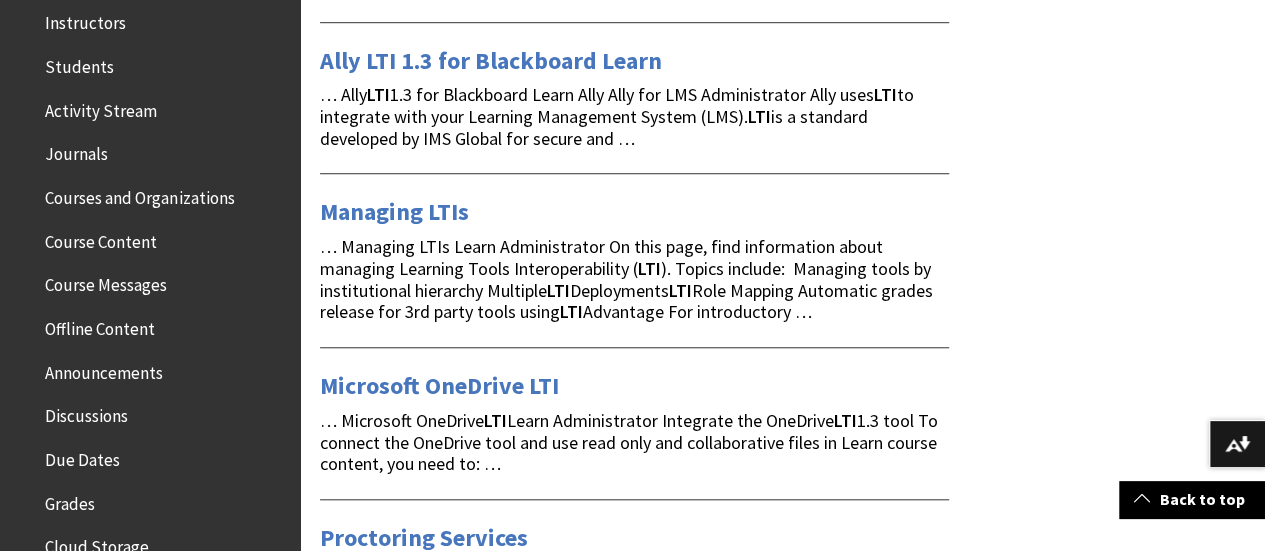 click on "Course Content" at bounding box center [101, 238] 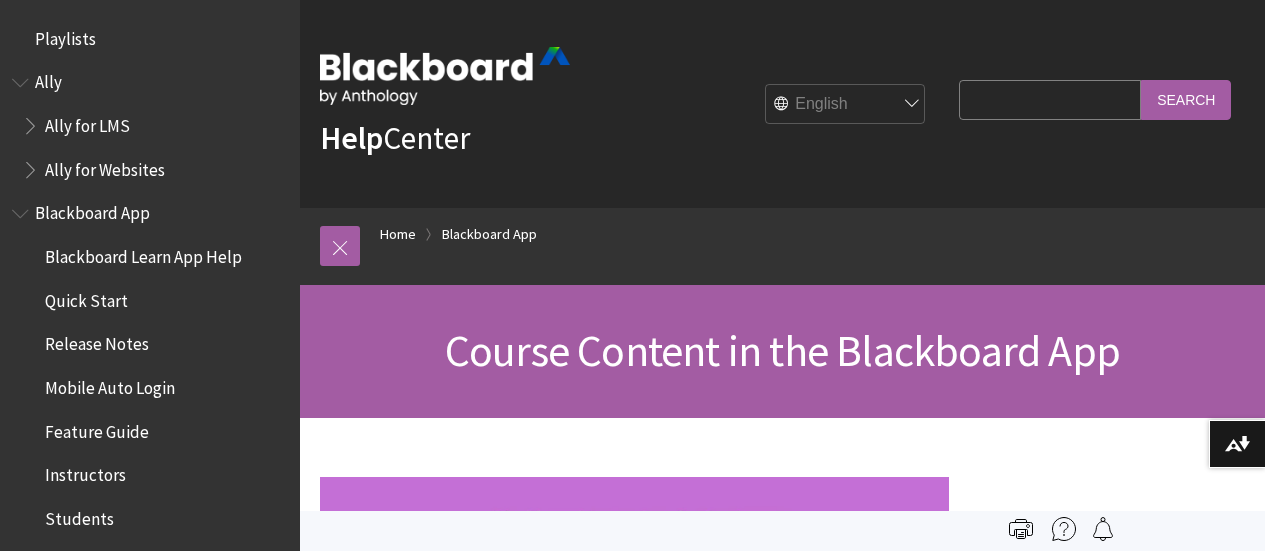 scroll, scrollTop: 435, scrollLeft: 0, axis: vertical 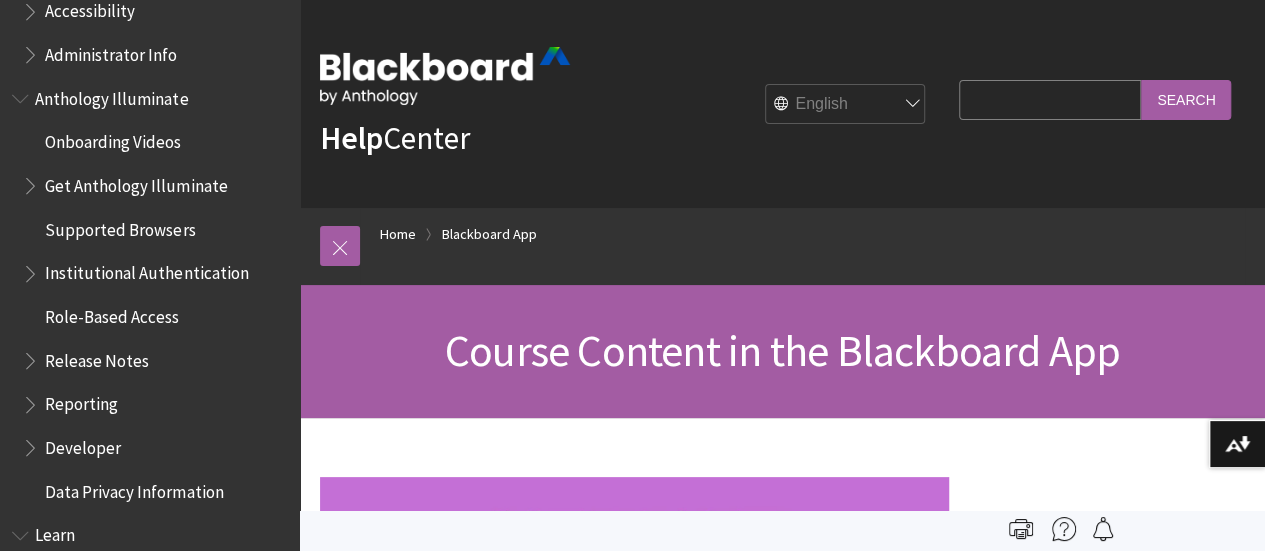 click on "Search Query" at bounding box center [1050, 99] 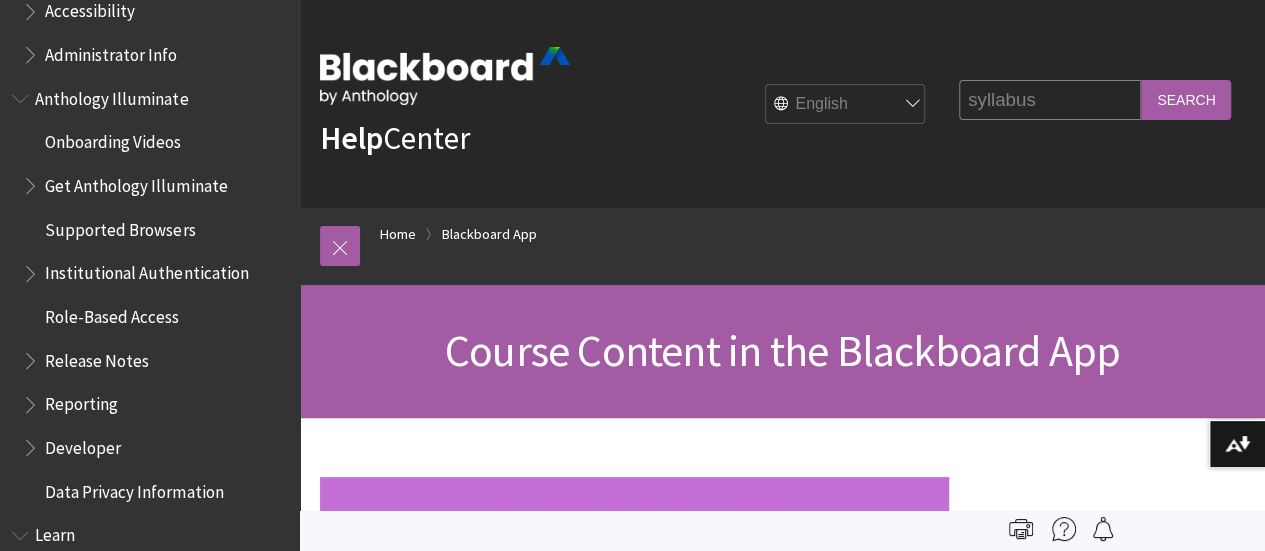 type on "syllabus" 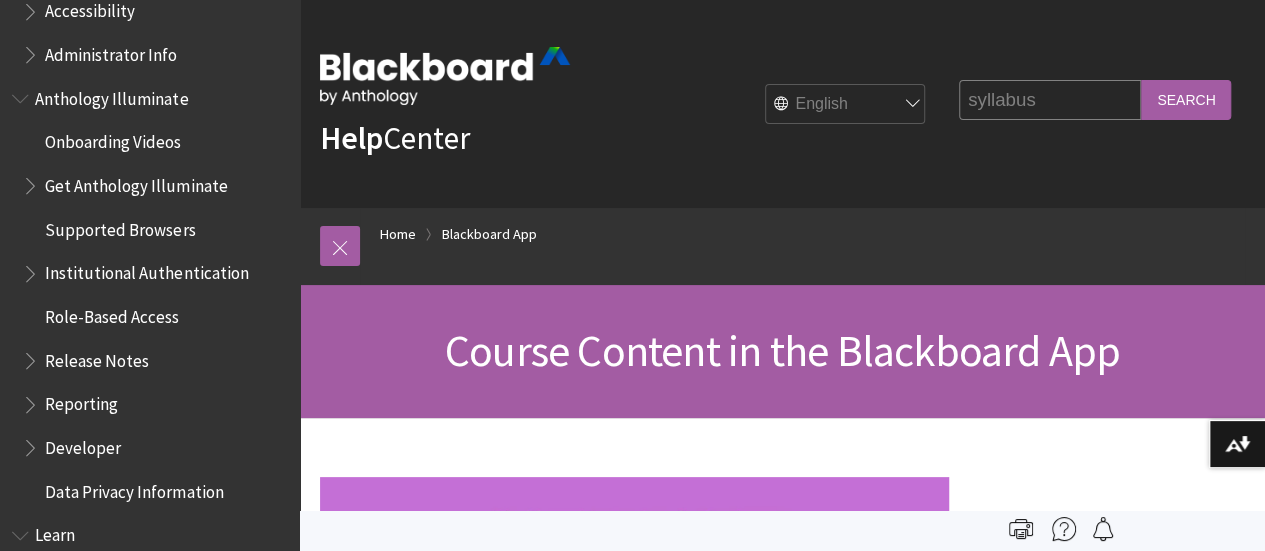 click on "Search" at bounding box center (1186, 99) 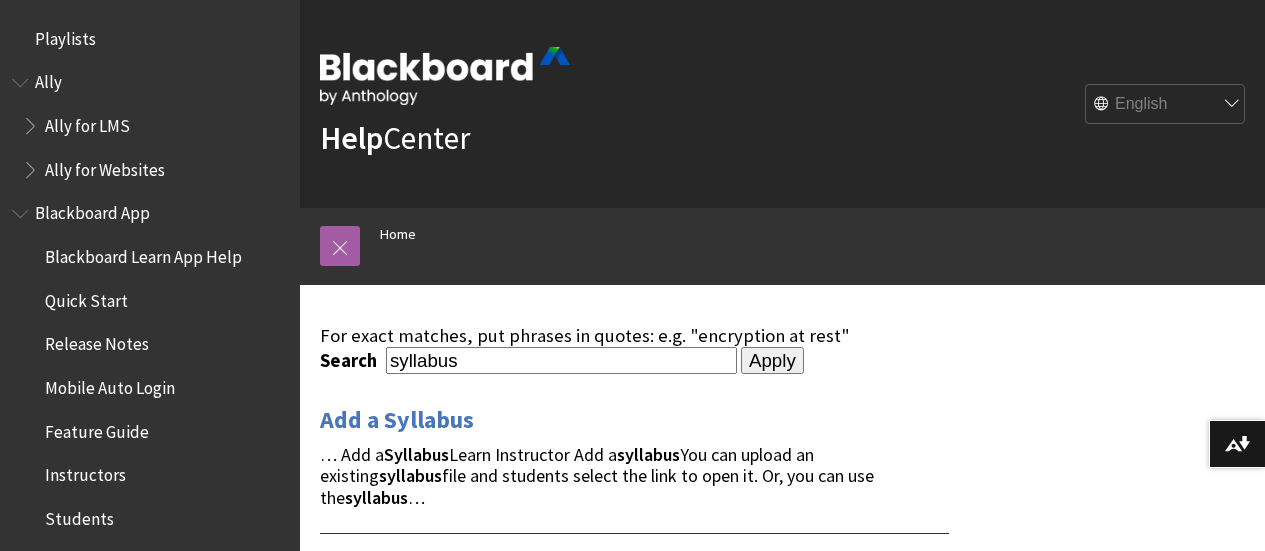 scroll, scrollTop: 0, scrollLeft: 0, axis: both 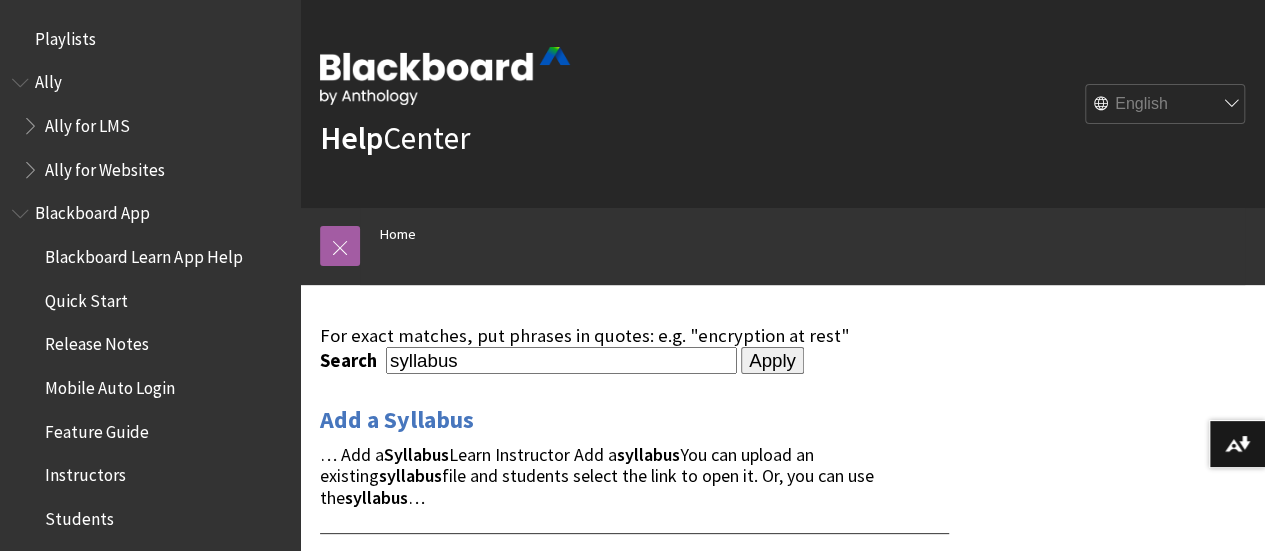 click on "syllabus" at bounding box center (561, 360) 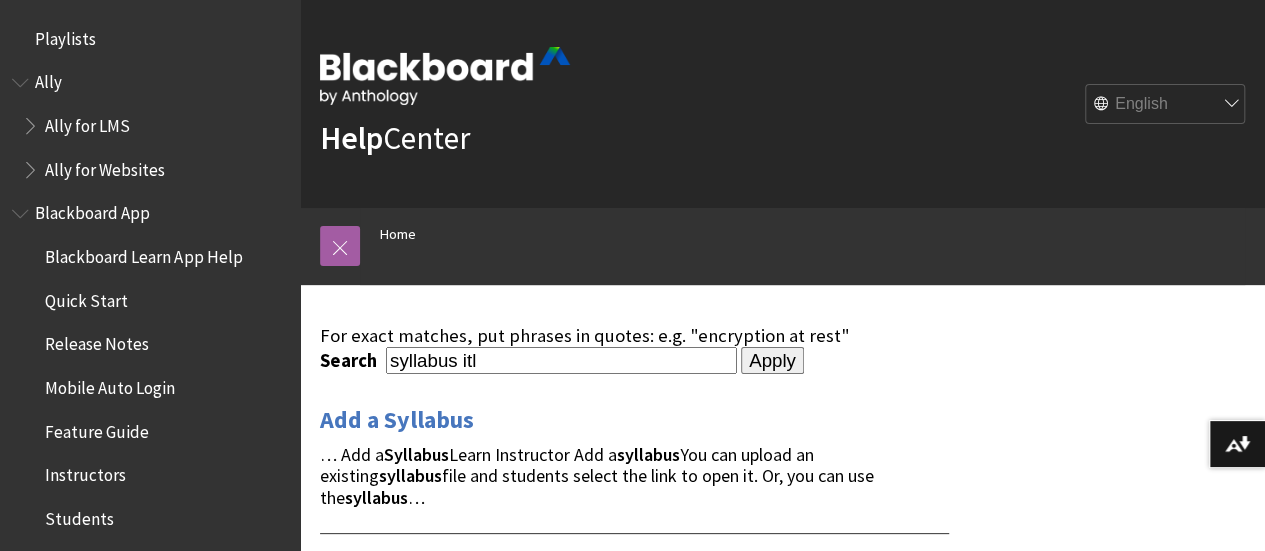 type on "syllabus itl" 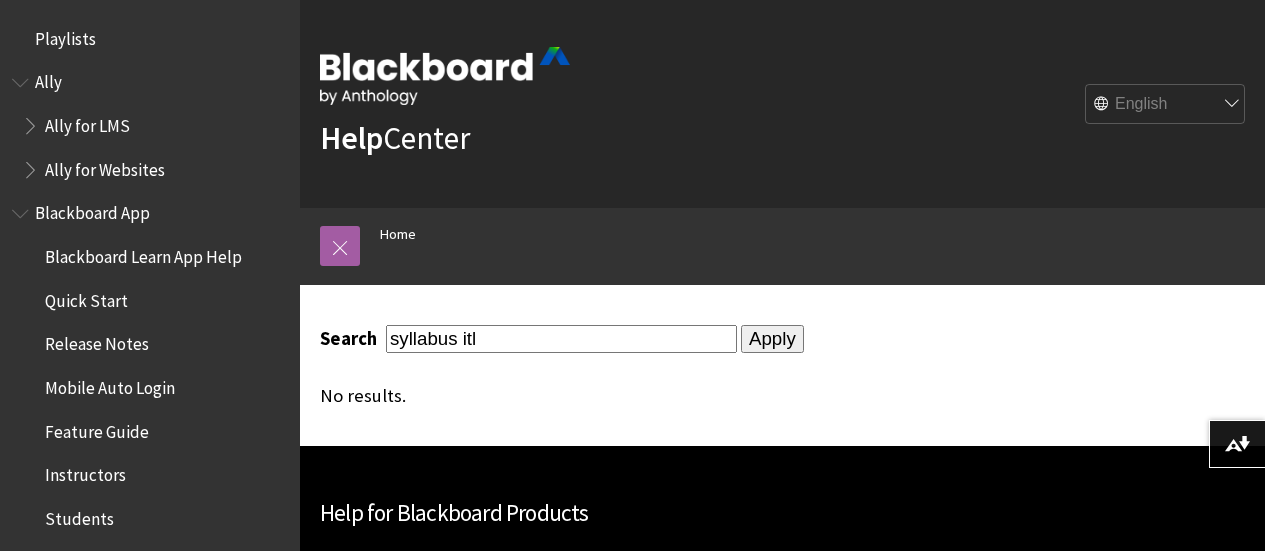 scroll, scrollTop: 0, scrollLeft: 0, axis: both 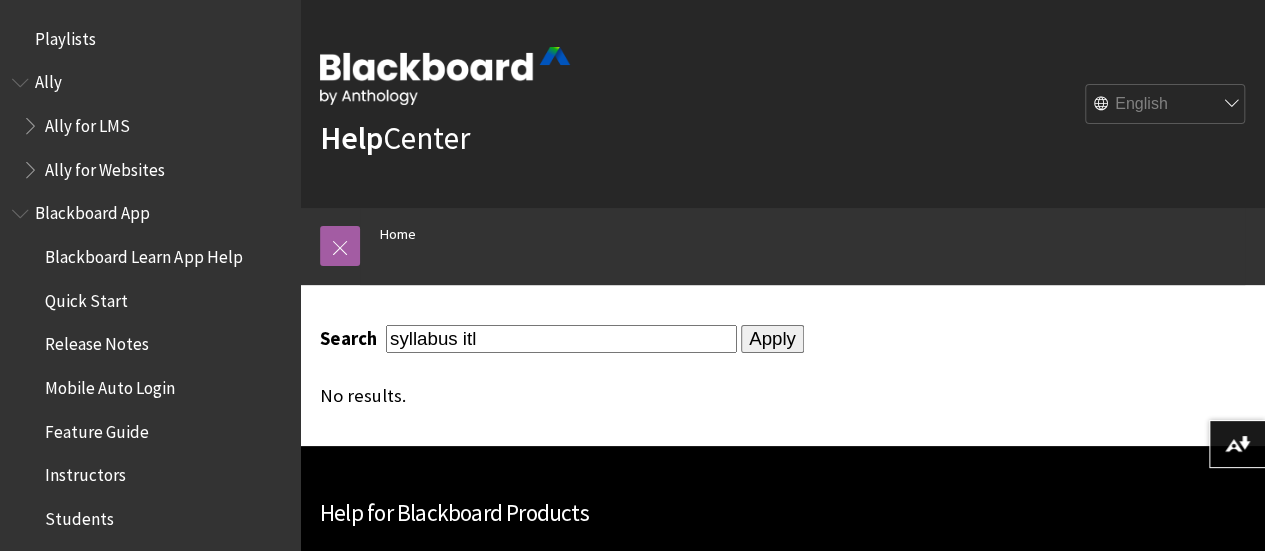 drag, startPoint x: 489, startPoint y: 344, endPoint x: 465, endPoint y: 343, distance: 24.020824 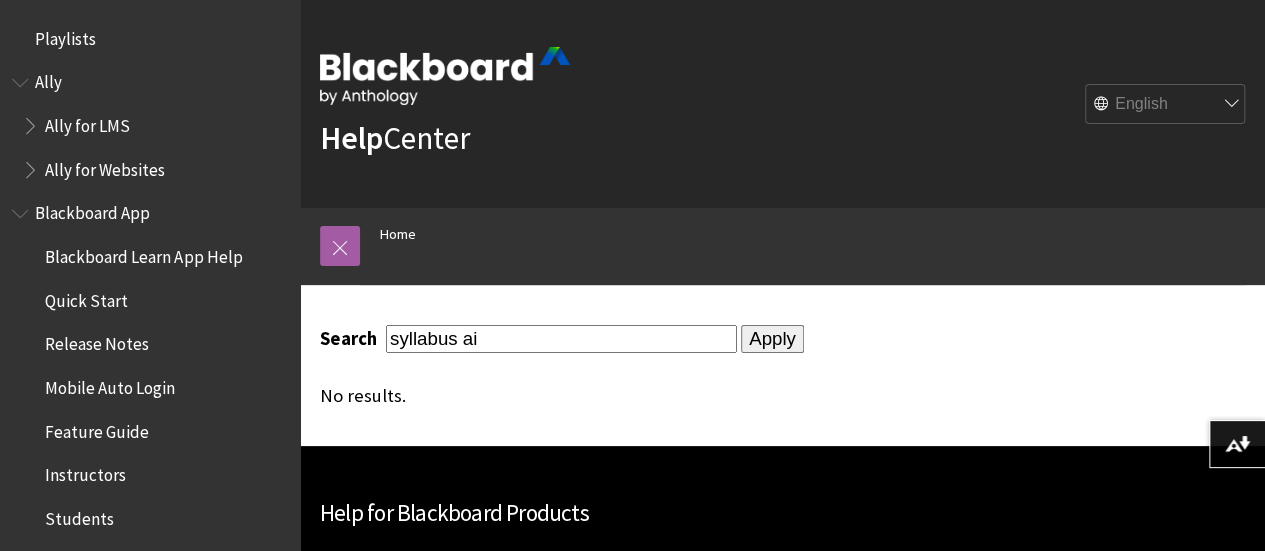 type on "syllabus ai" 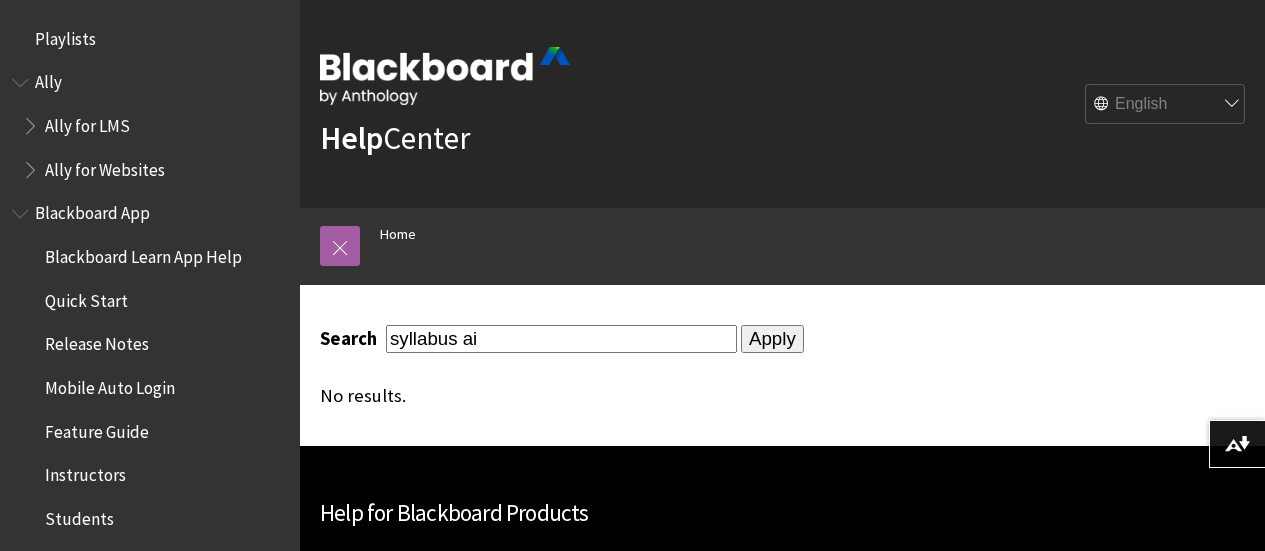 scroll, scrollTop: 0, scrollLeft: 0, axis: both 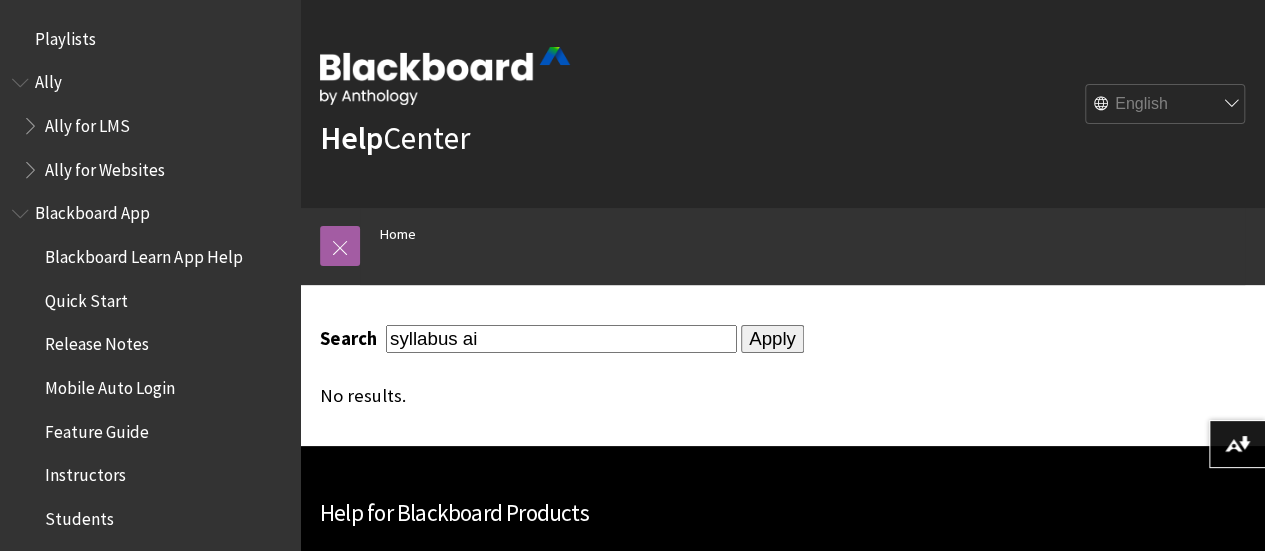click on "syllabus ai" at bounding box center [561, 338] 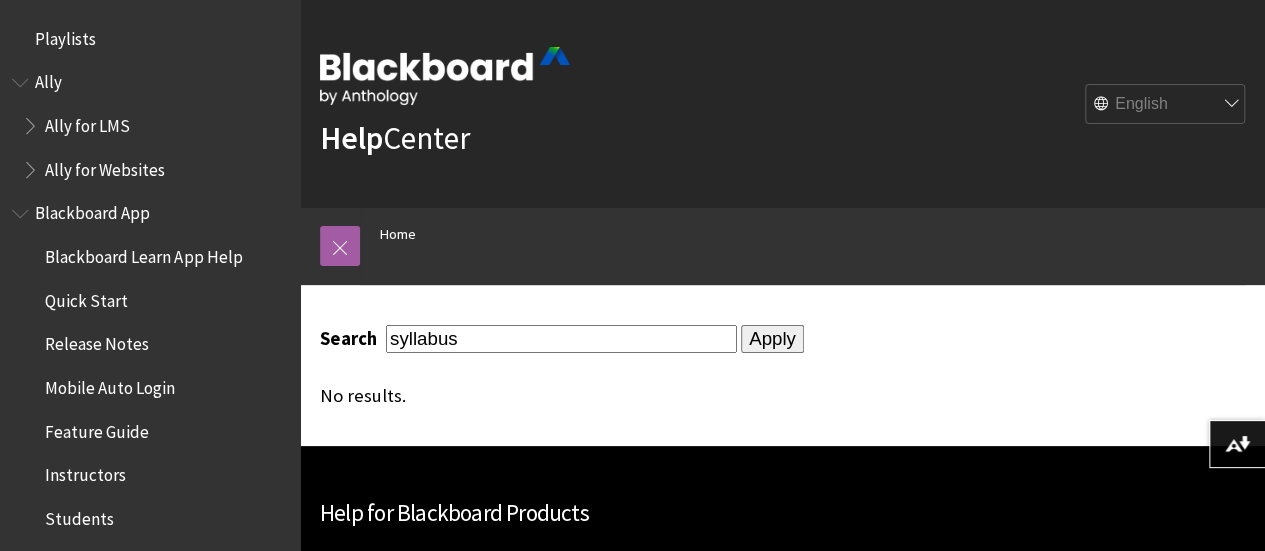 type on "syllabus" 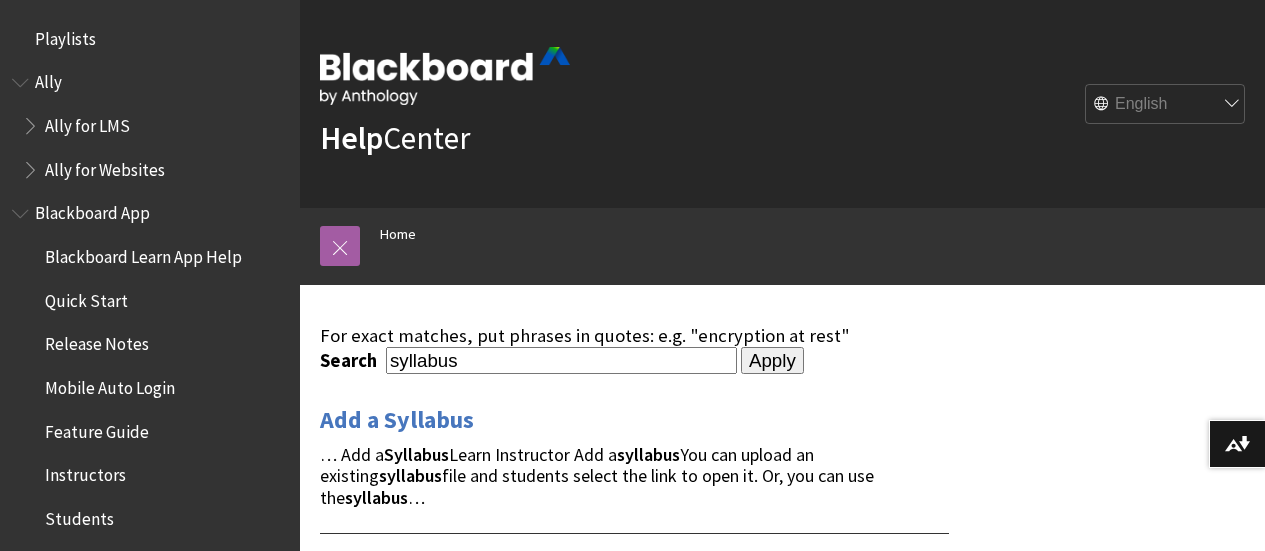 scroll, scrollTop: 0, scrollLeft: 0, axis: both 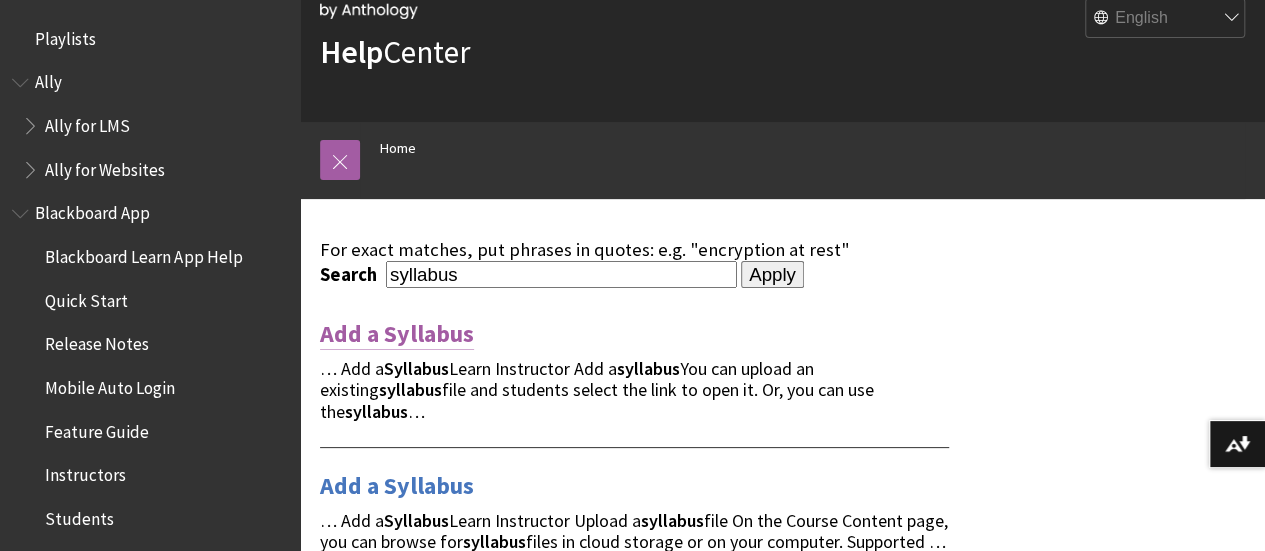 click on "Add a Syllabus" at bounding box center [397, 334] 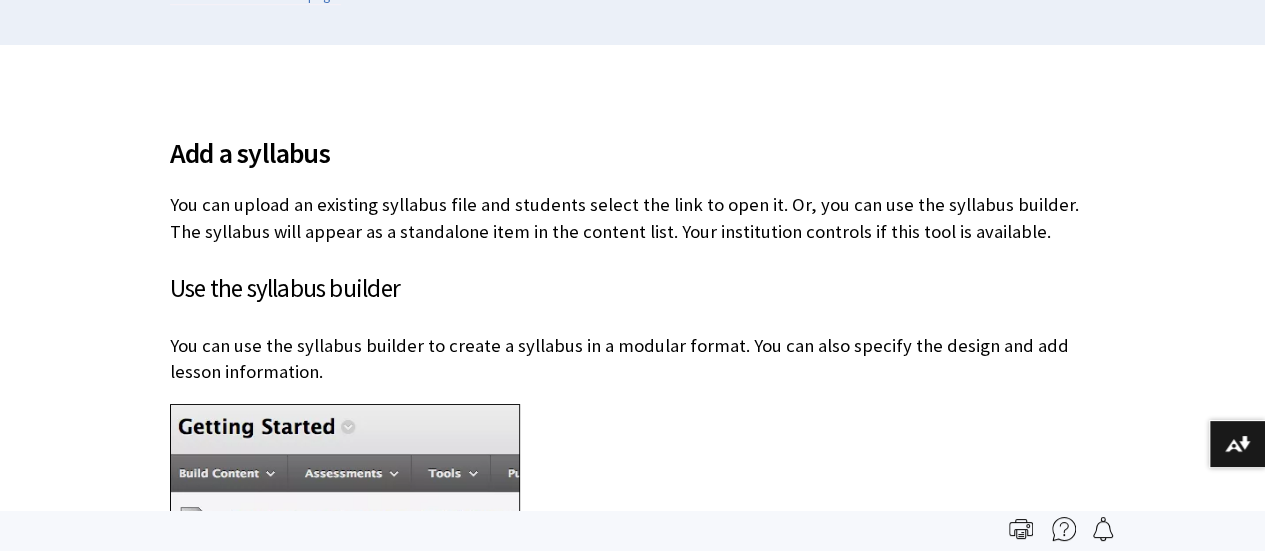 scroll, scrollTop: 558, scrollLeft: 0, axis: vertical 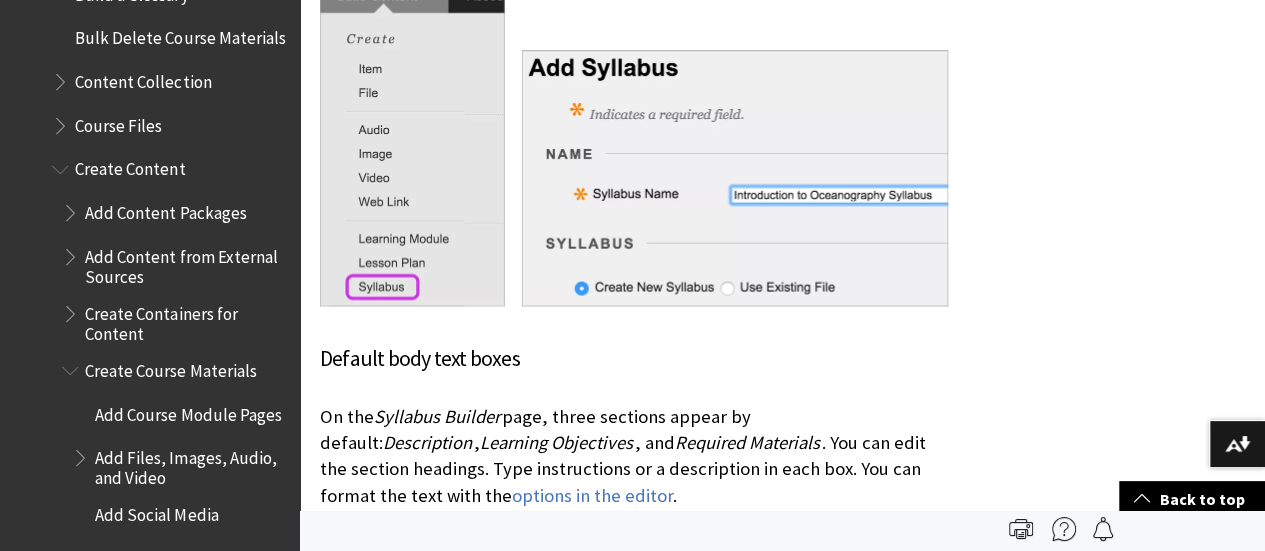 click on "Create Course Materials" at bounding box center (170, 367) 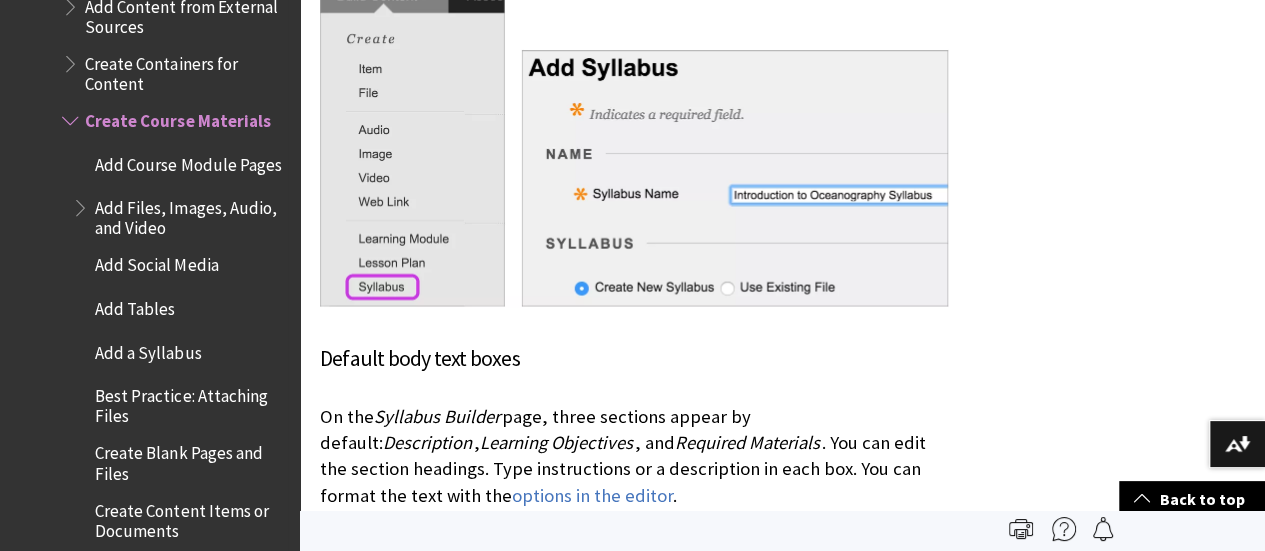 scroll, scrollTop: 2992, scrollLeft: 0, axis: vertical 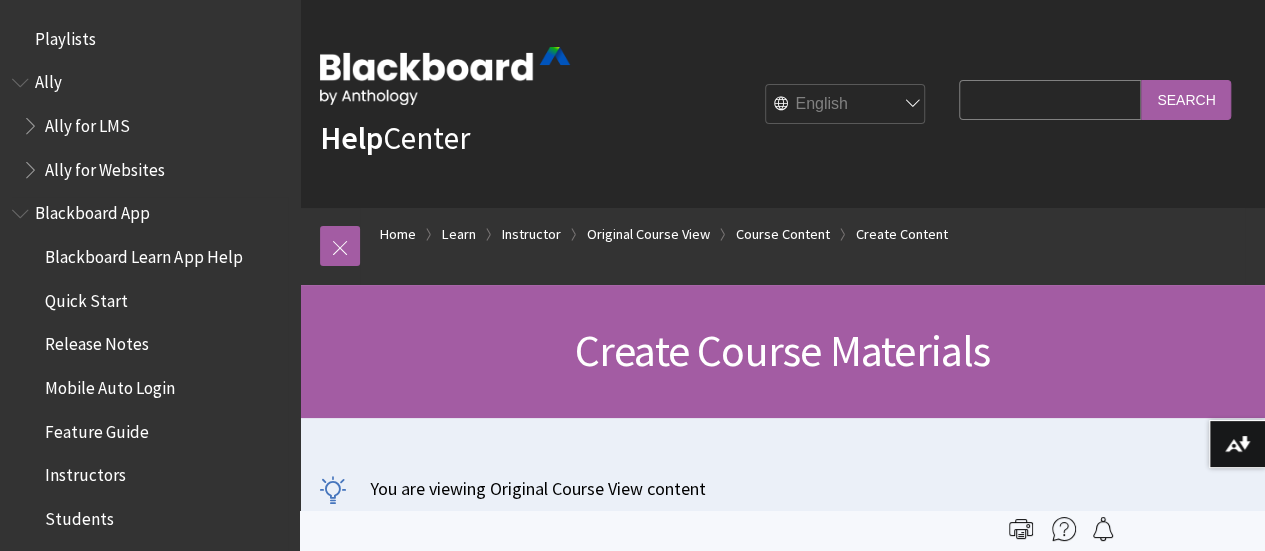 click on "Blackboard App" at bounding box center [92, 210] 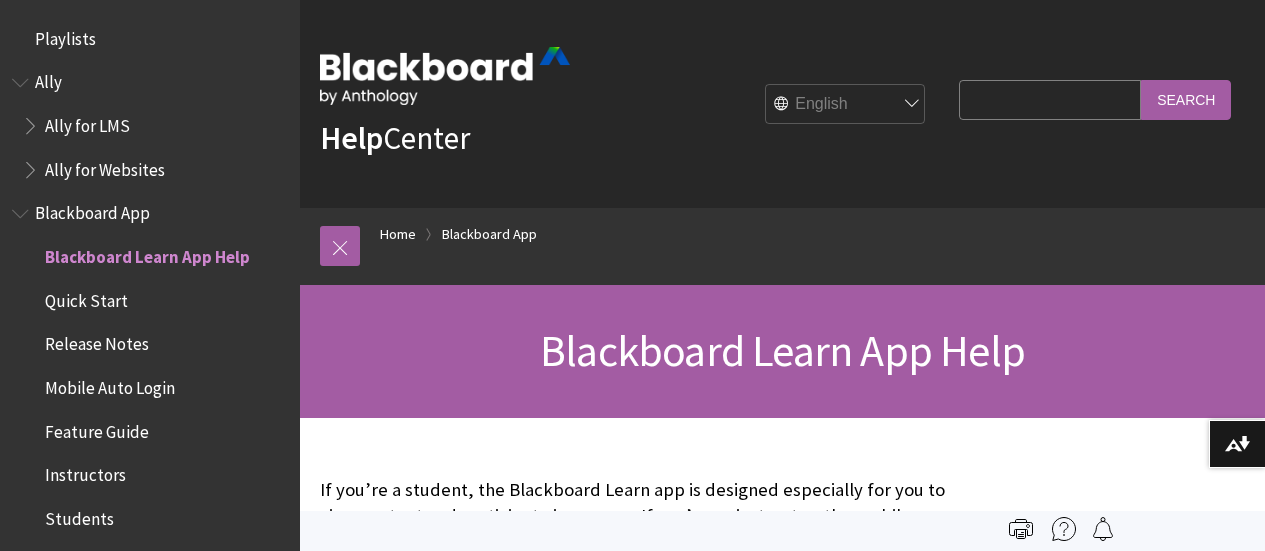 scroll, scrollTop: 0, scrollLeft: 0, axis: both 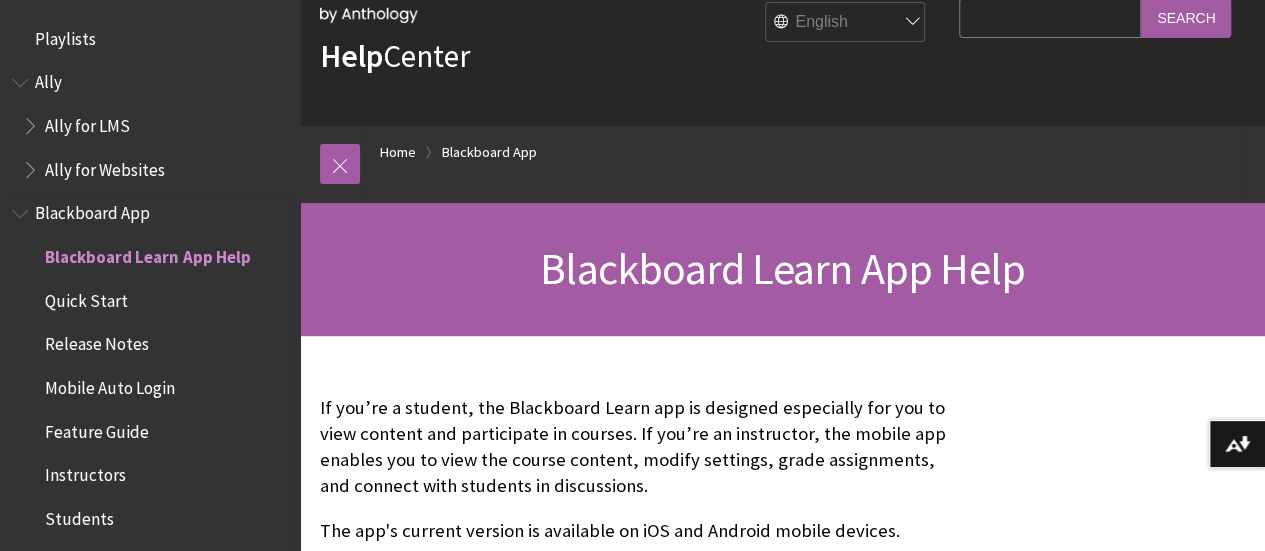 click on "Blackboard Learn App Help Quick Start Release Notes Mobile Auto Login Feature Guide Instructors Students Activity Stream Journals Courses and Organizations Course Content Course Messages Offline Content Announcements Discussions Due Dates Grades Cloud Storage Profile Push Notifications Tests and Assignments Common Questions Accessibility Administrator Info" at bounding box center [150, 759] 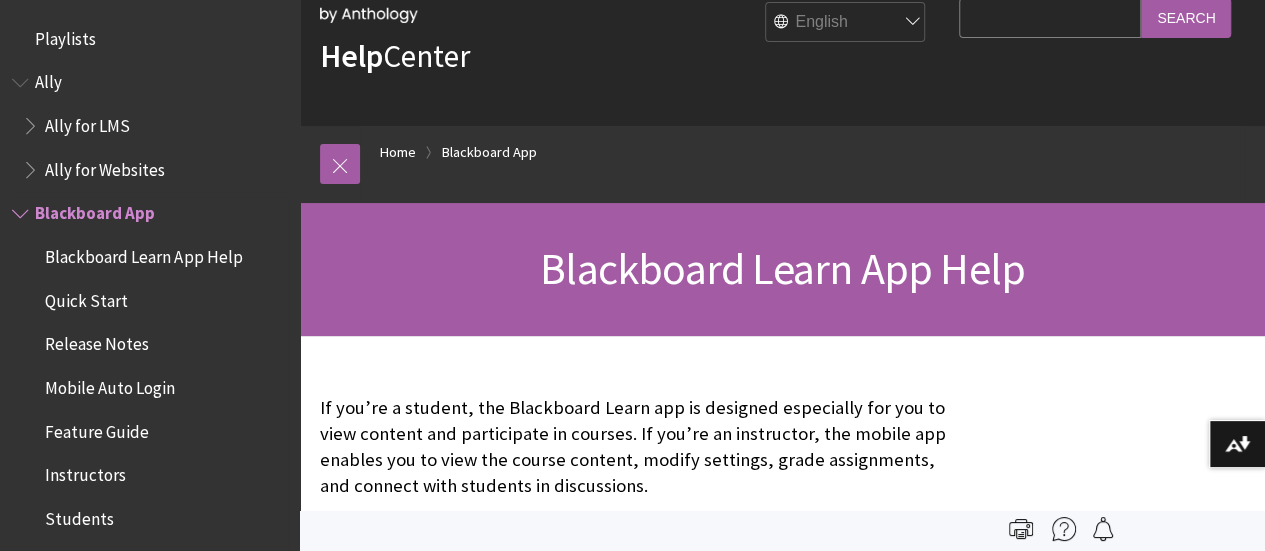 scroll, scrollTop: 0, scrollLeft: 0, axis: both 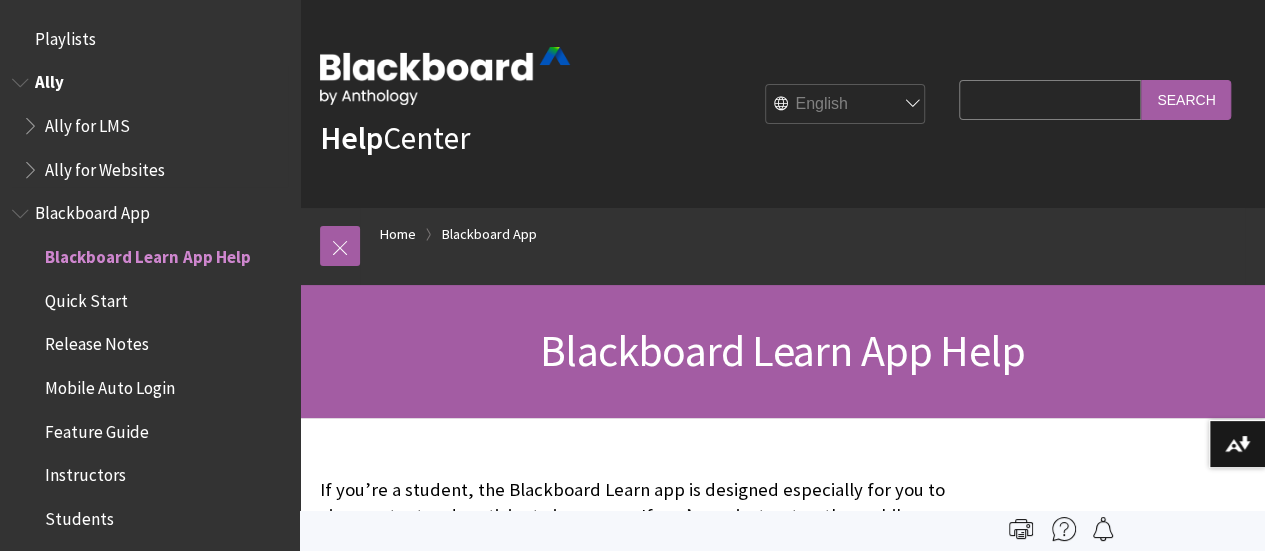 click on "Ally for LMS" at bounding box center [87, 122] 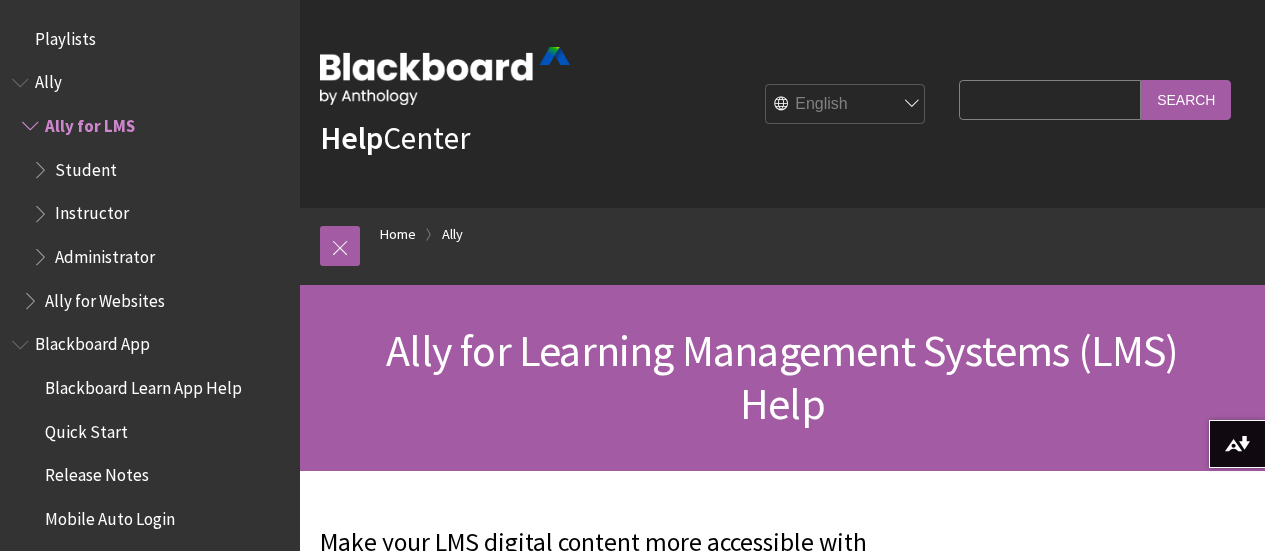 scroll, scrollTop: 417, scrollLeft: 0, axis: vertical 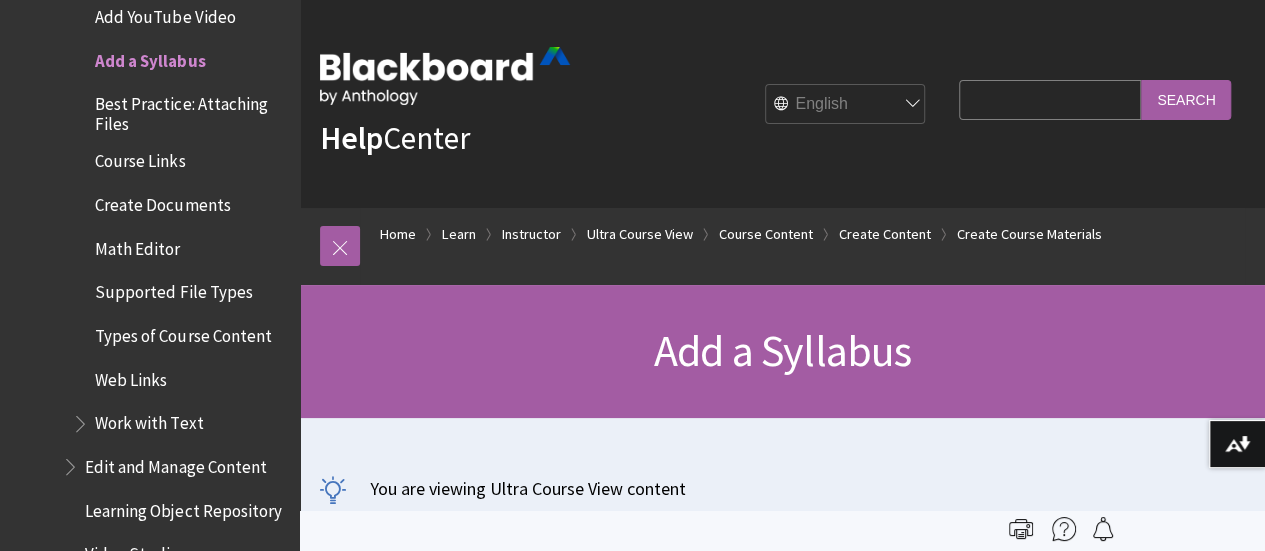 click on "Search Query" at bounding box center (1050, 99) 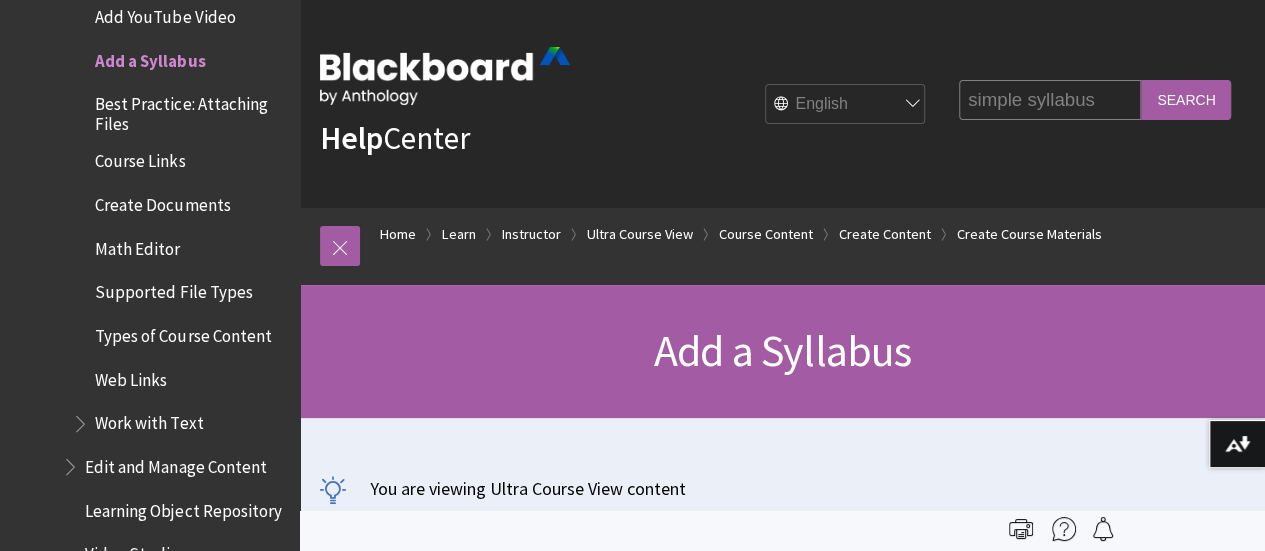 type on "simple syllabus" 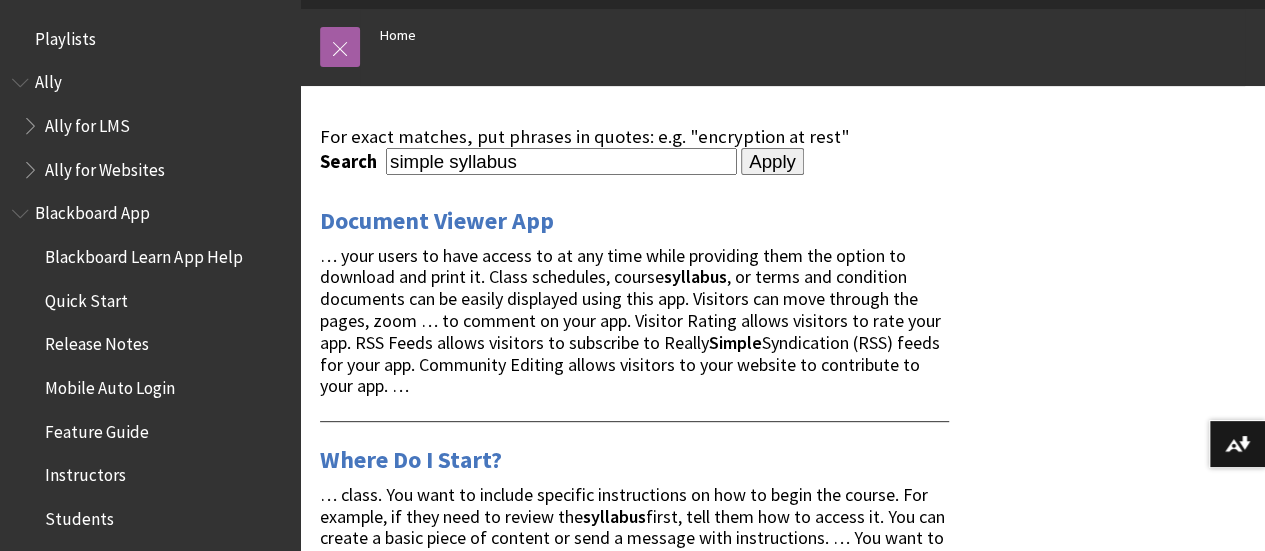 scroll, scrollTop: 0, scrollLeft: 0, axis: both 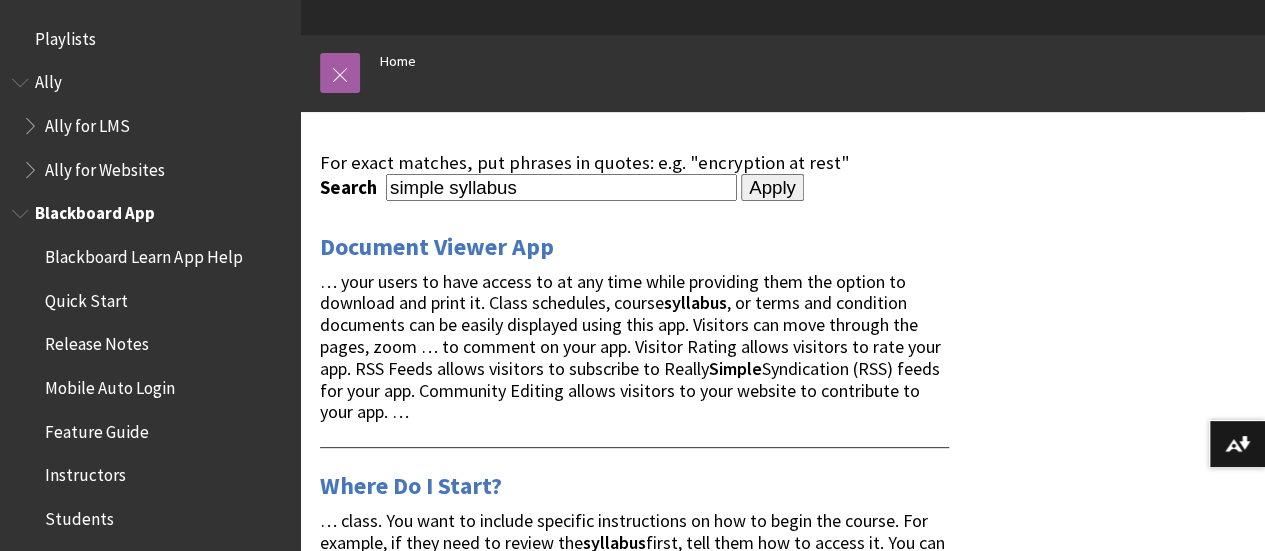 click on "Quick Start" at bounding box center (86, 297) 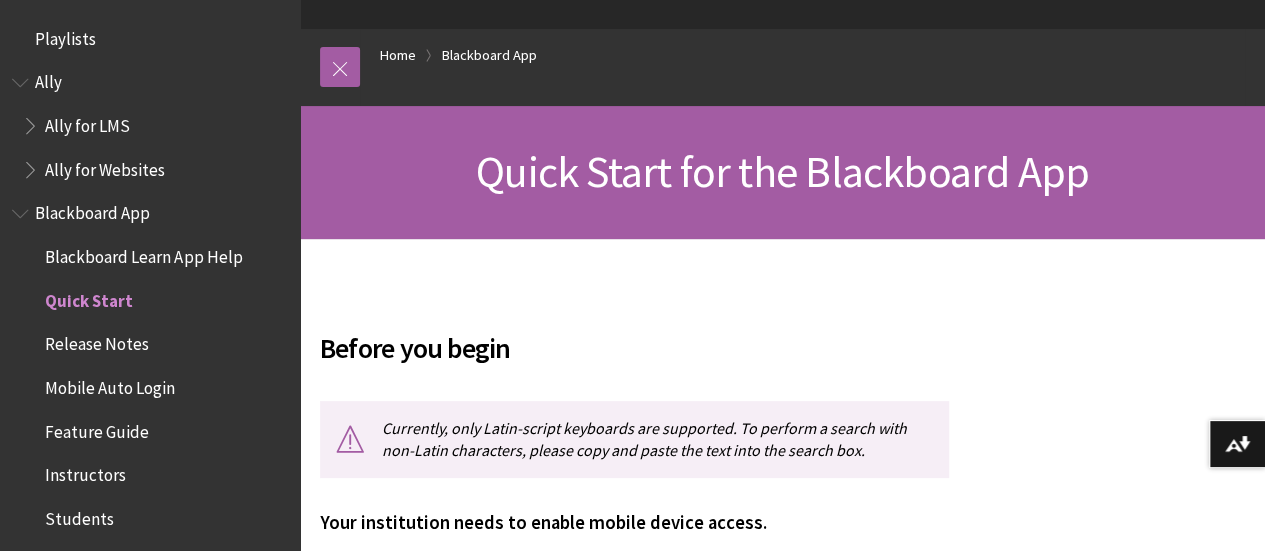 scroll, scrollTop: 221, scrollLeft: 0, axis: vertical 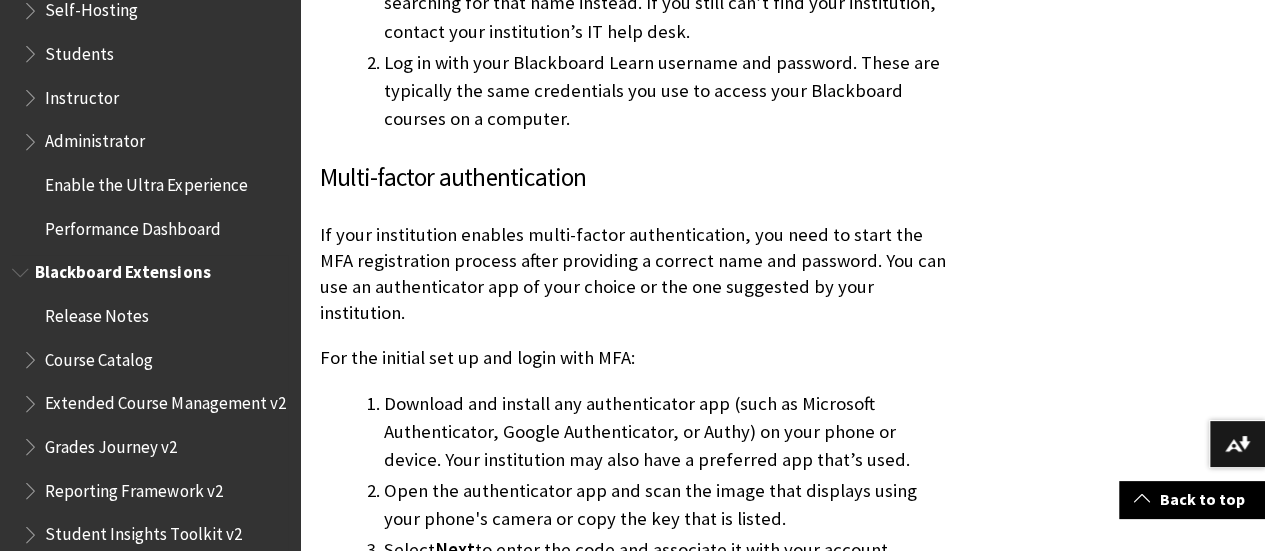click on "Release Notes Course Catalog Extended Course Management v2 Grades Journey v2 Reporting Framework v2 Student Insights Toolkit v2 Universal Authentication Solution v2" at bounding box center (150, 453) 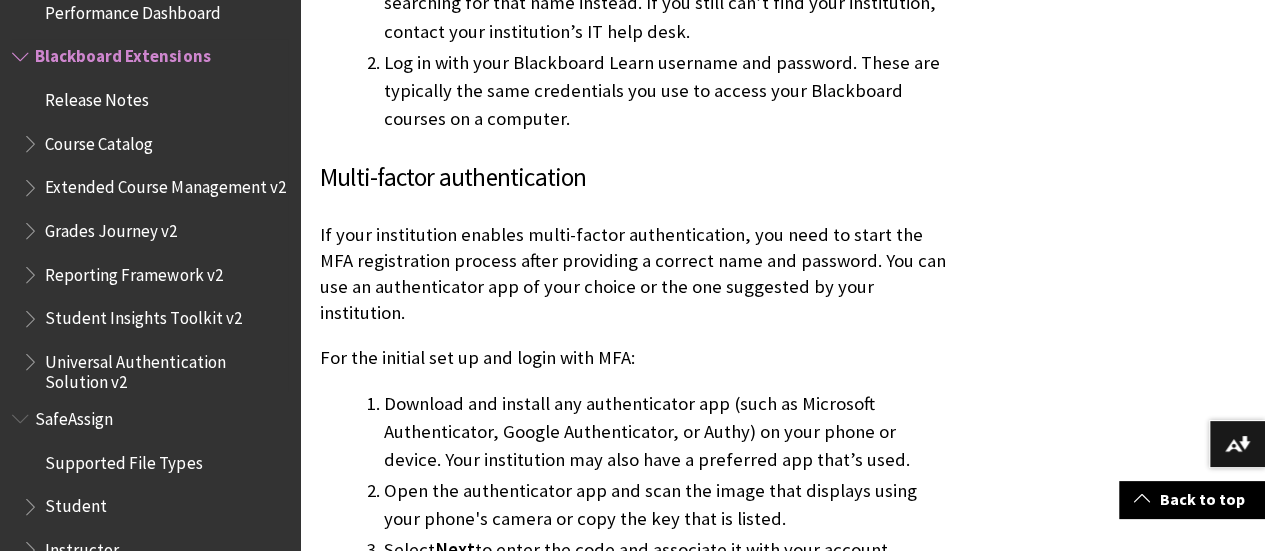 scroll, scrollTop: 2141, scrollLeft: 0, axis: vertical 